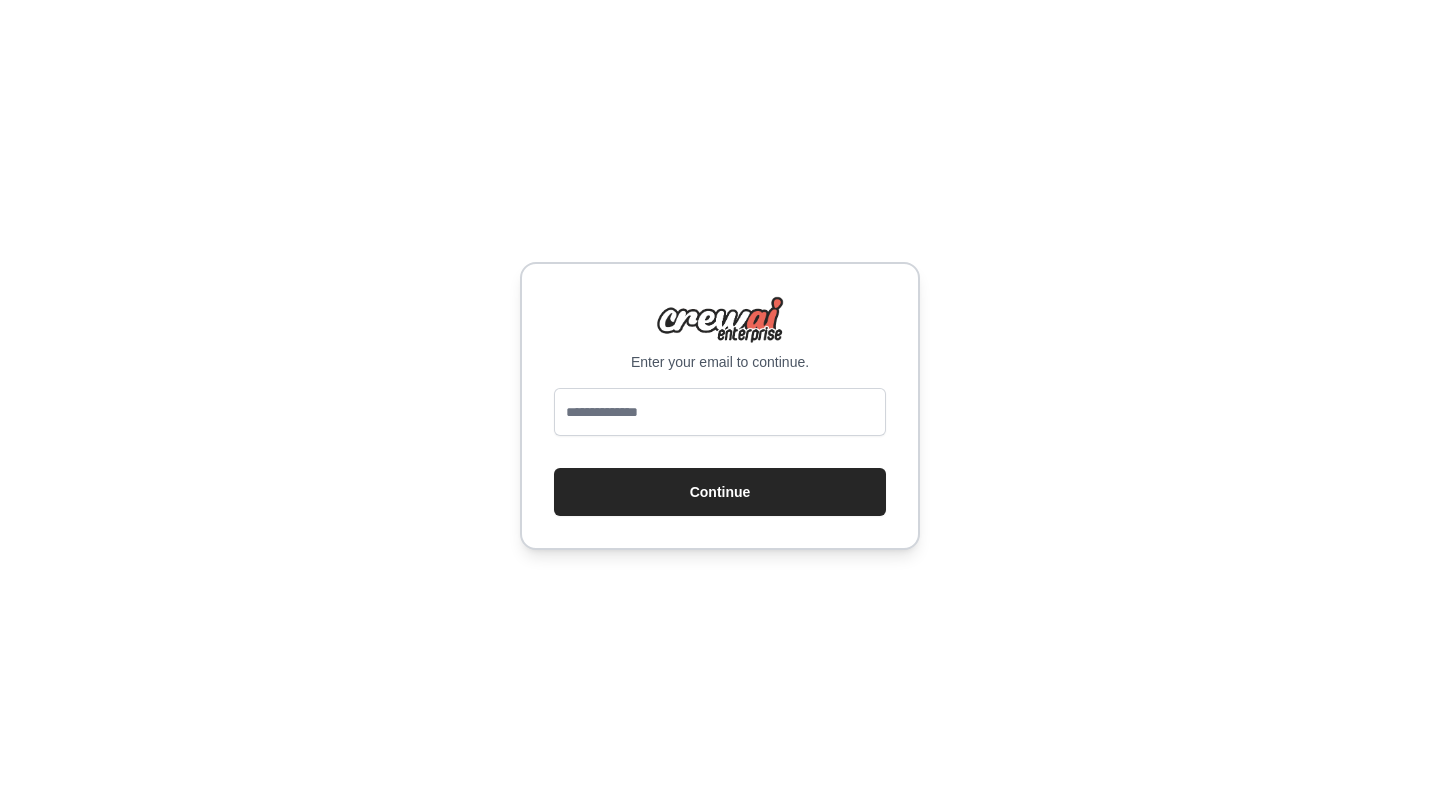 scroll, scrollTop: 0, scrollLeft: 0, axis: both 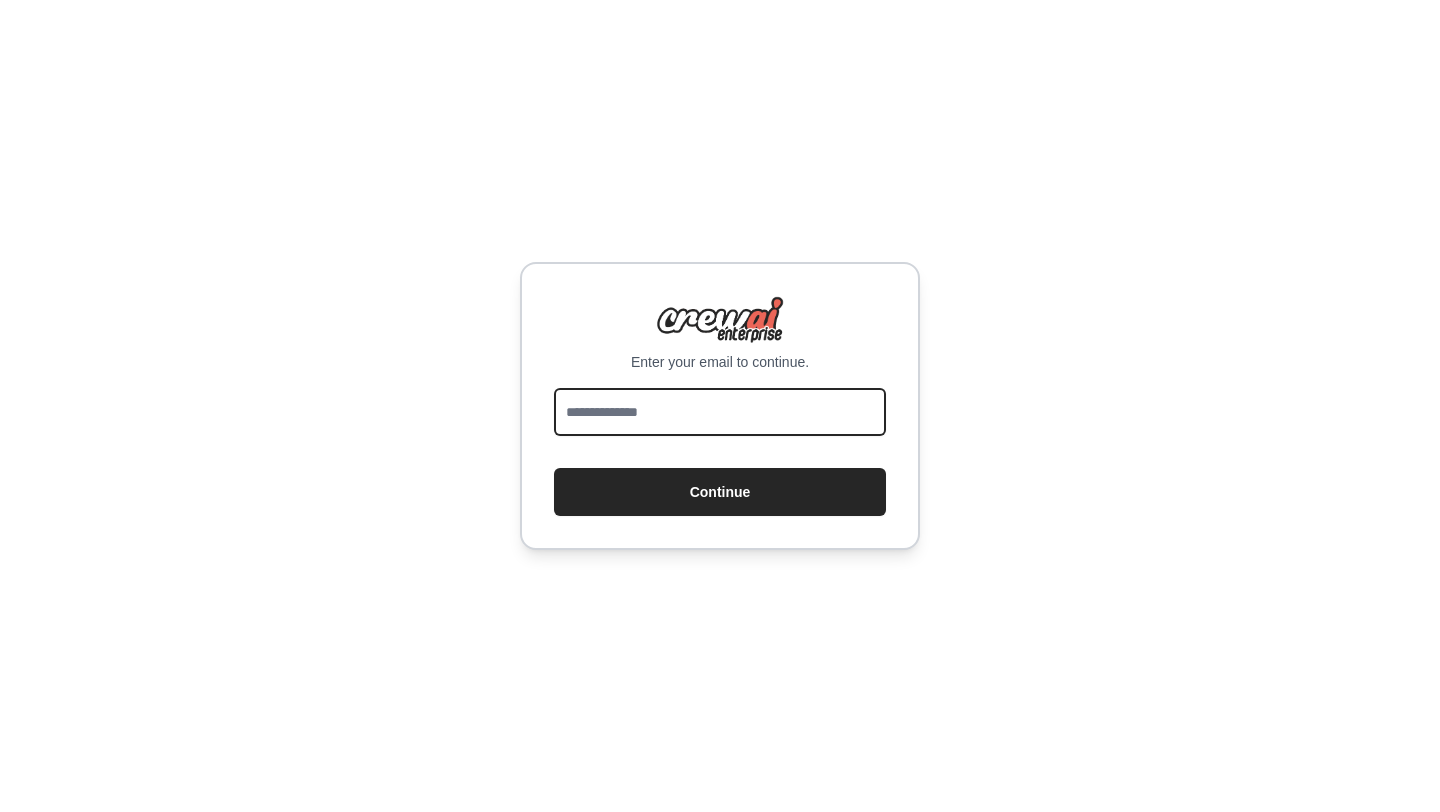 click at bounding box center (720, 412) 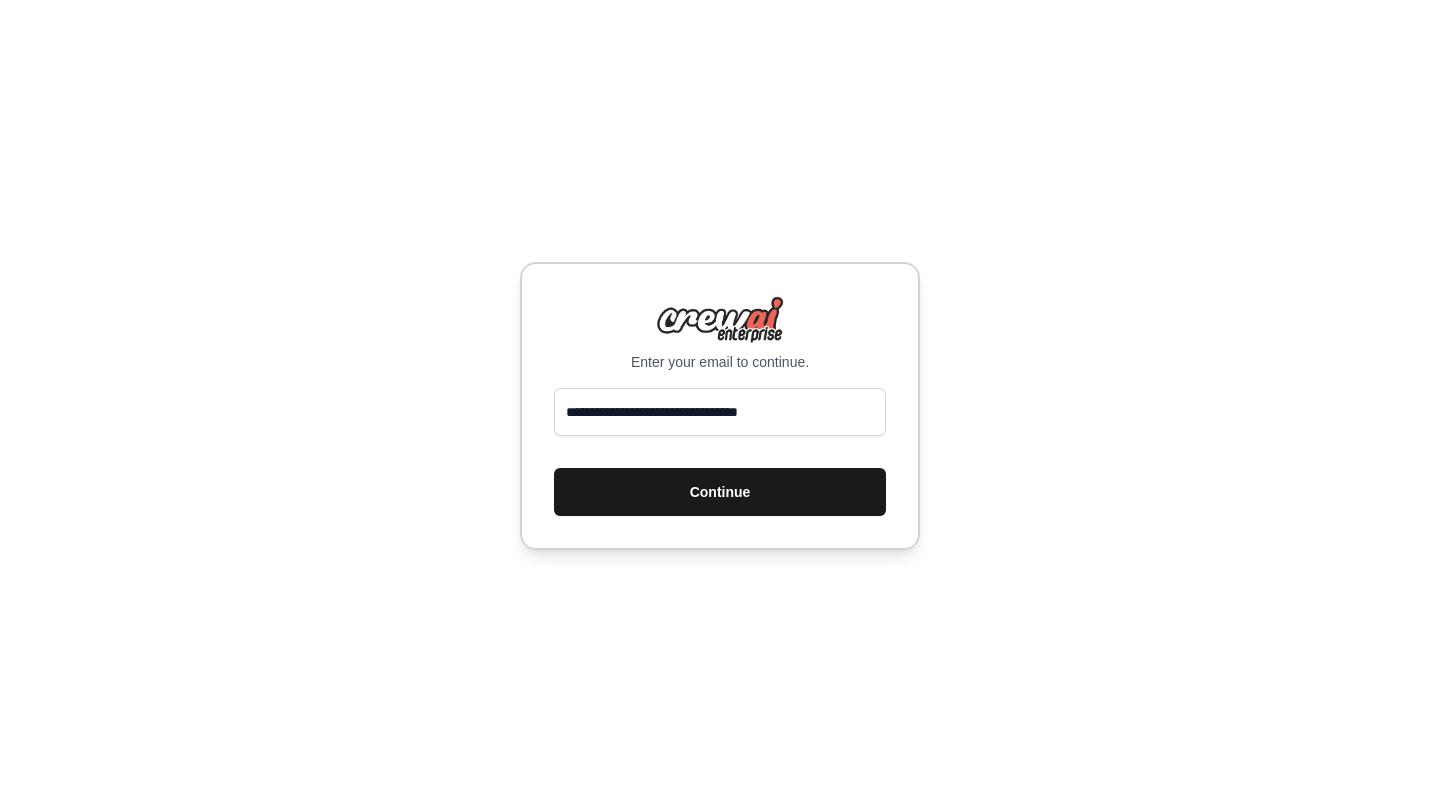 click on "Continue" at bounding box center (720, 492) 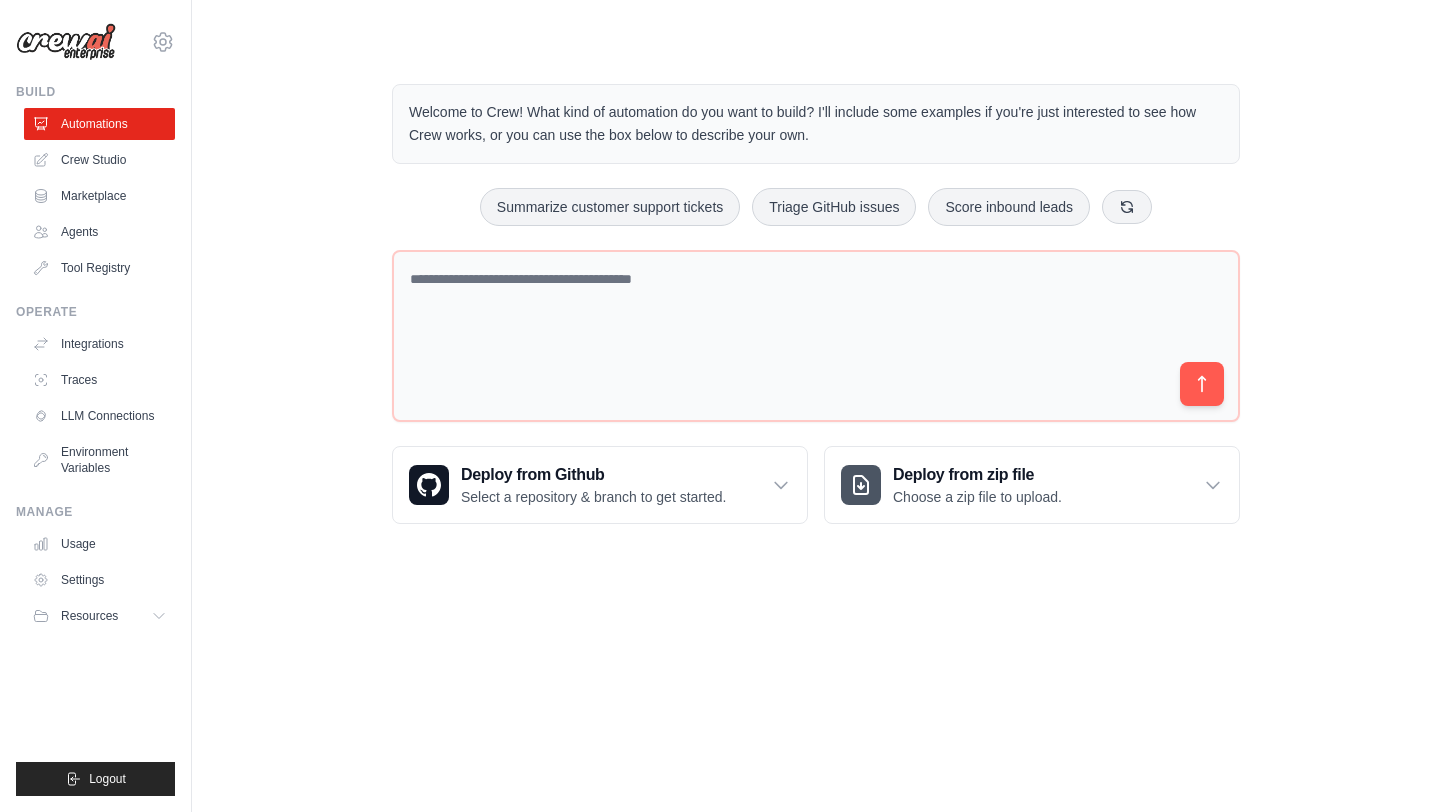 scroll, scrollTop: 0, scrollLeft: 0, axis: both 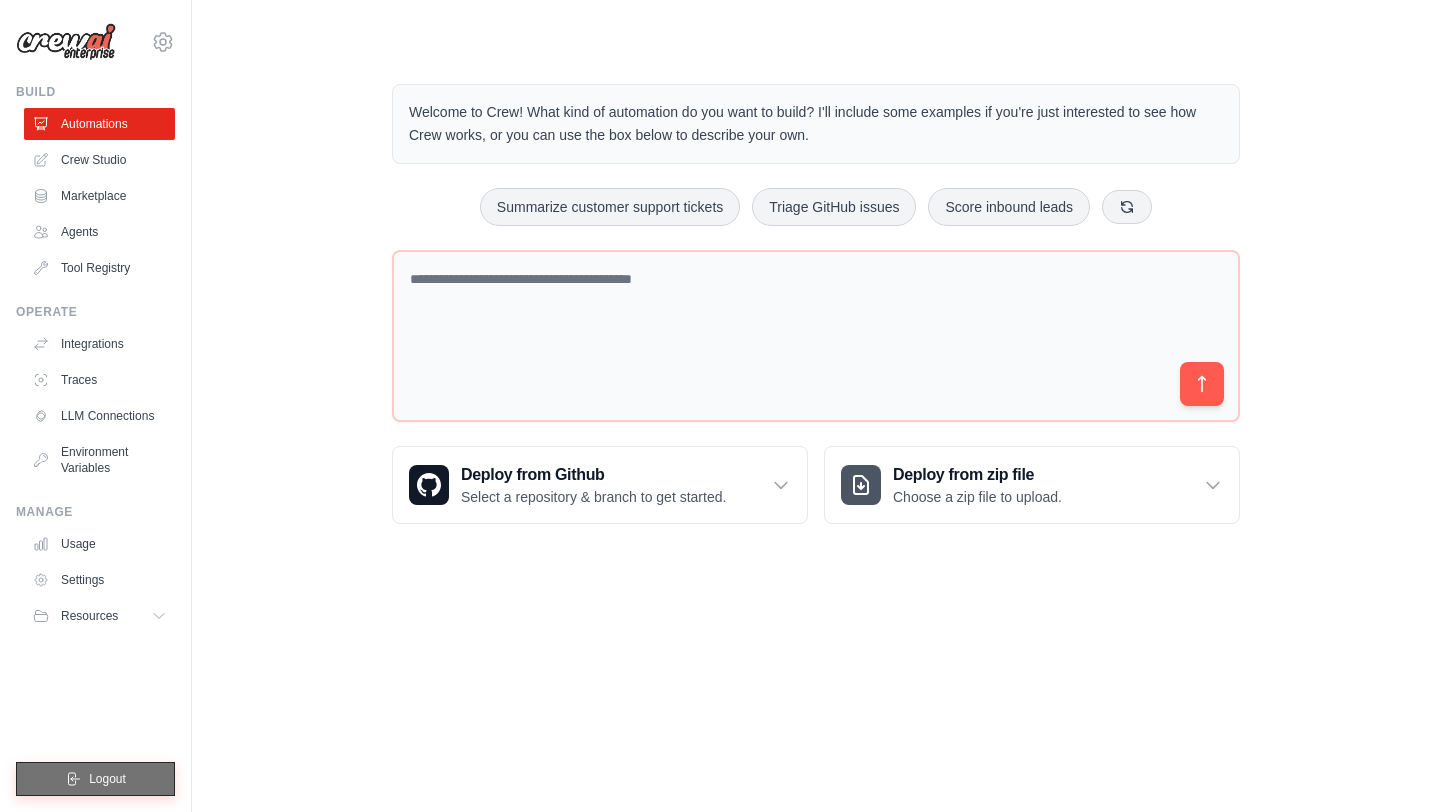 click on "Logout" at bounding box center (107, 779) 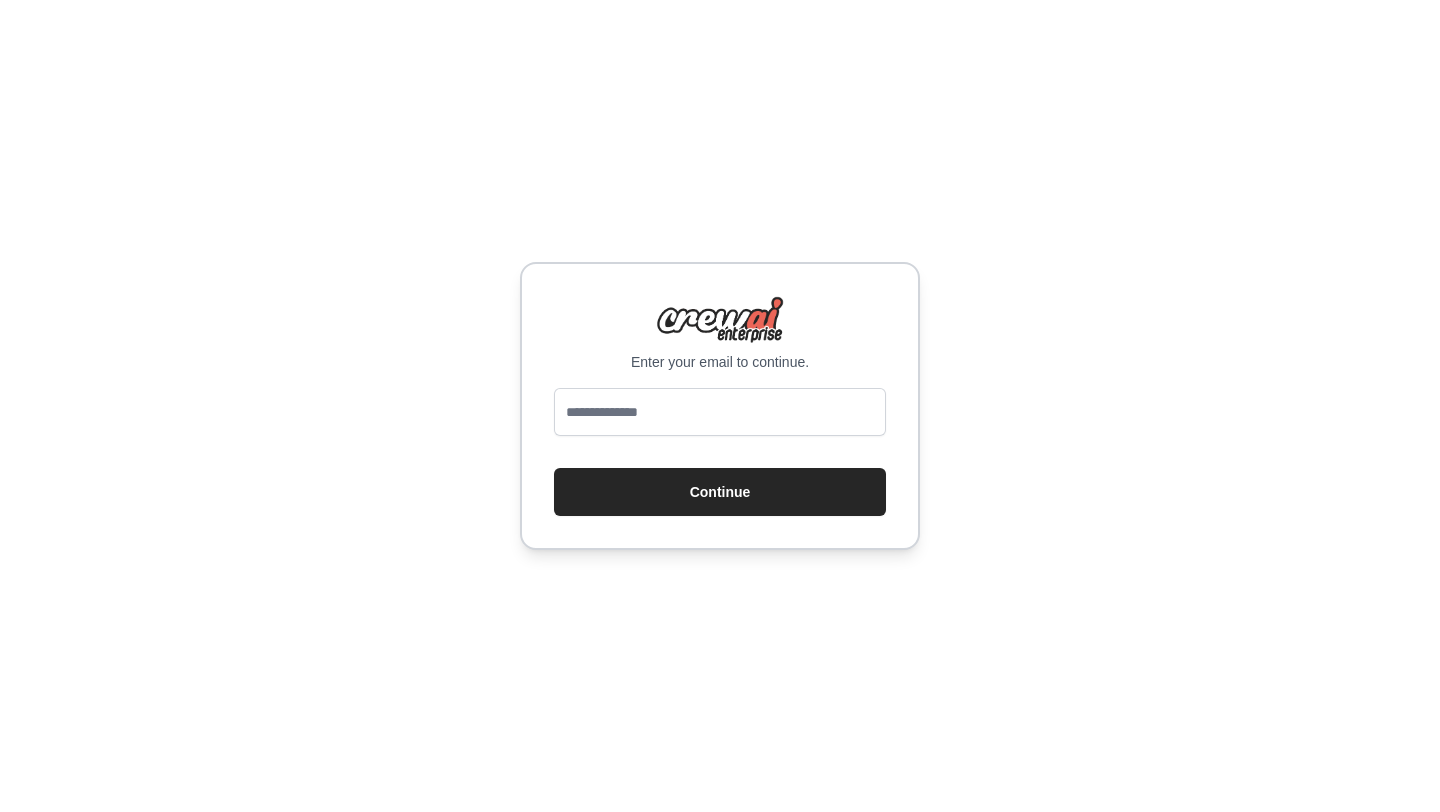 scroll, scrollTop: 0, scrollLeft: 0, axis: both 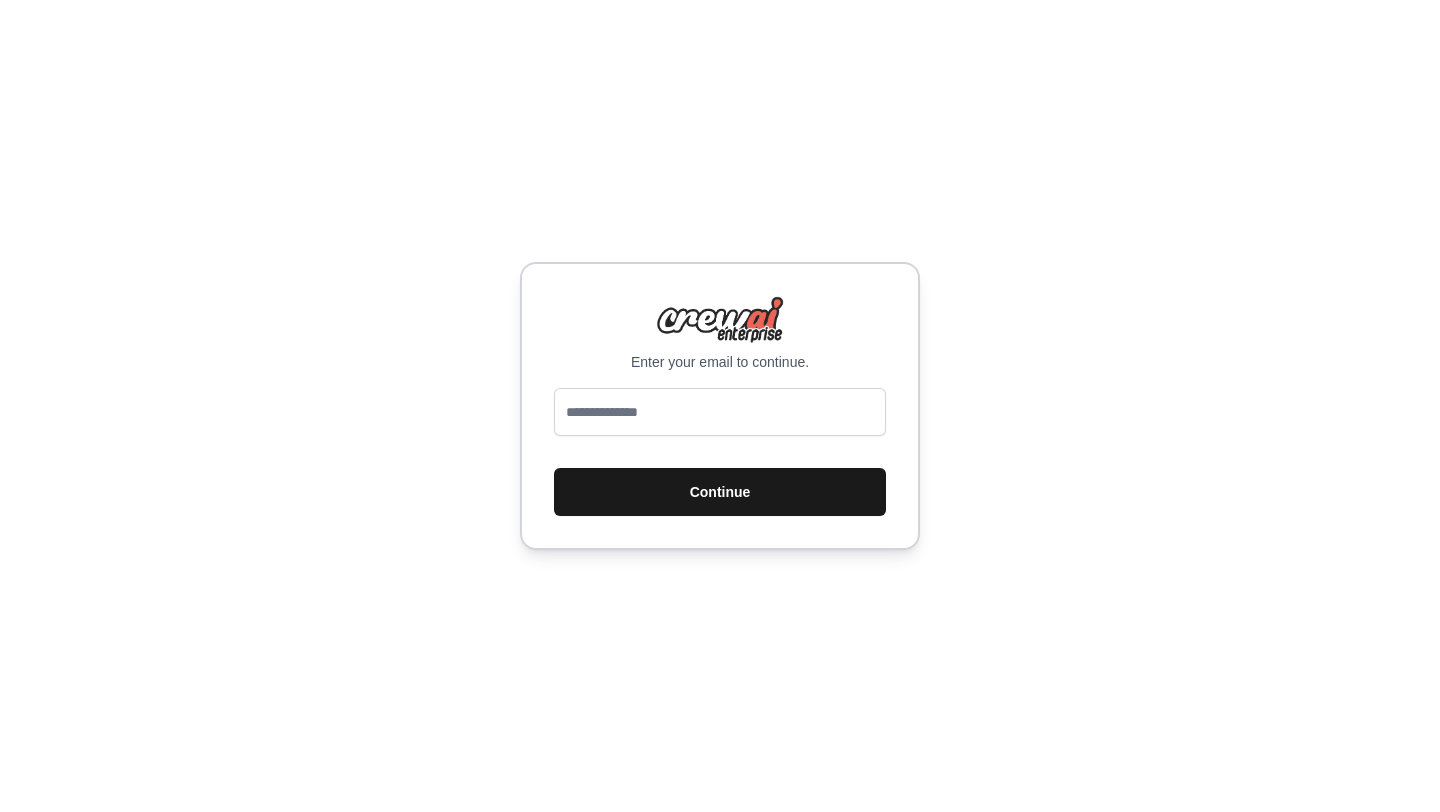 click on "Continue" at bounding box center [720, 492] 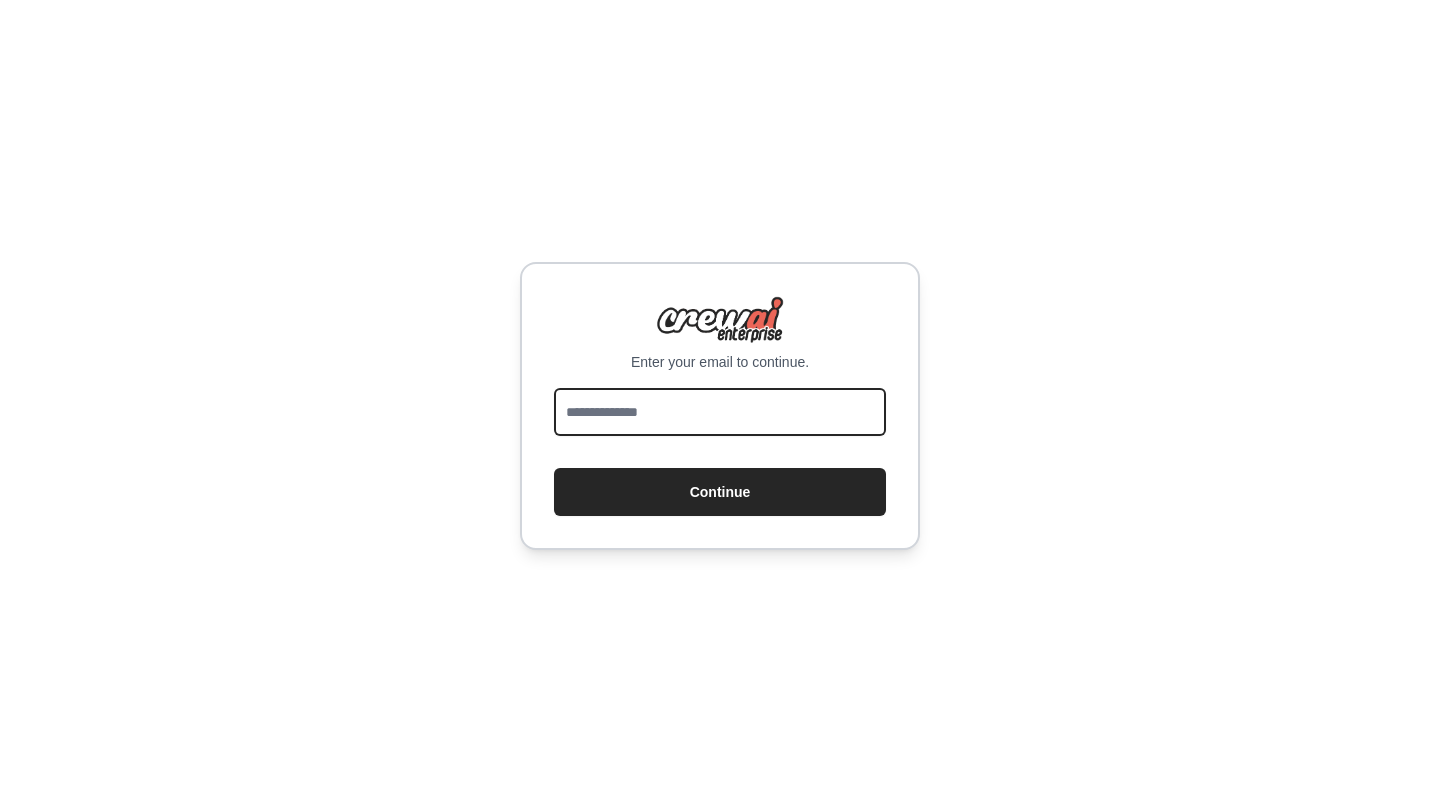 click at bounding box center (720, 412) 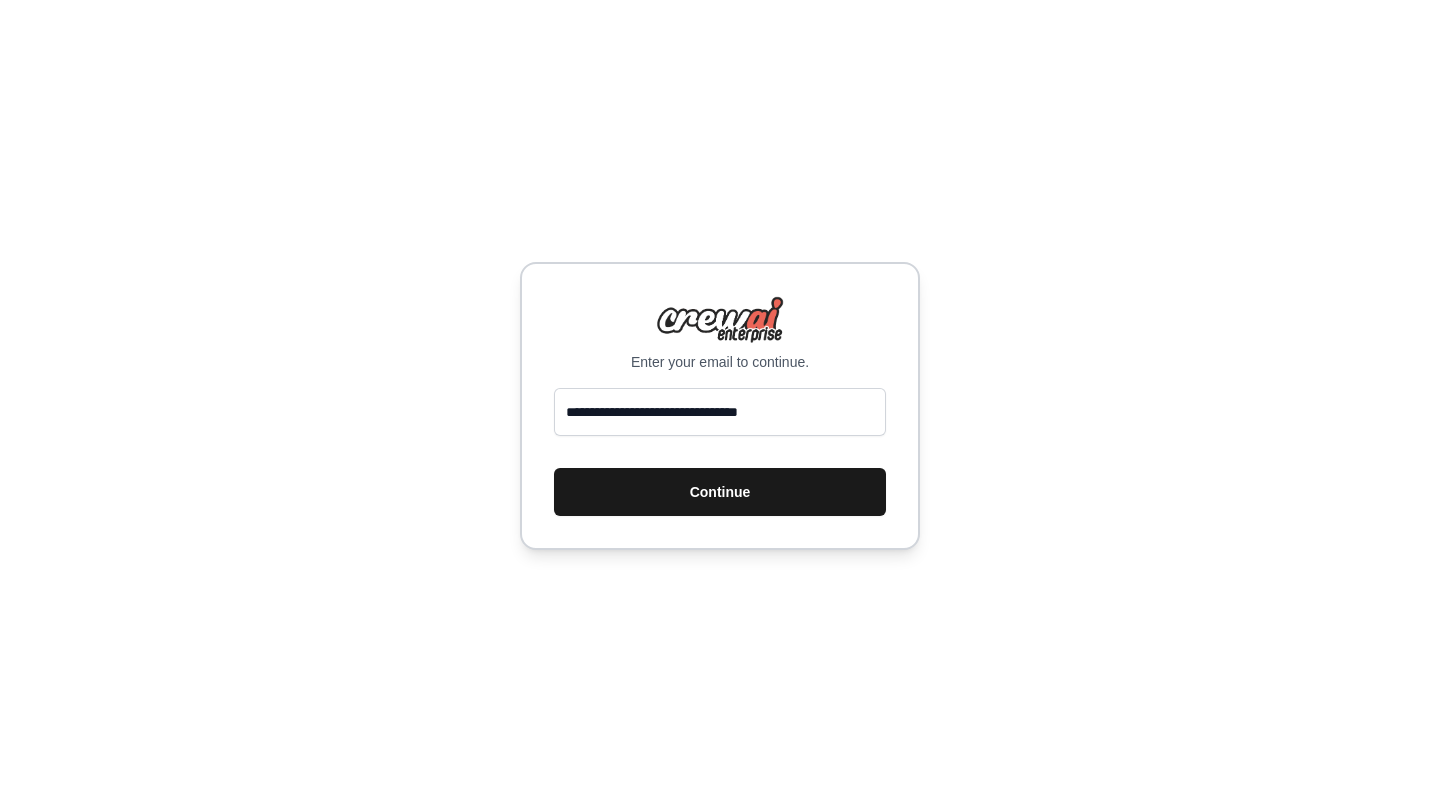 click on "Continue" at bounding box center (720, 492) 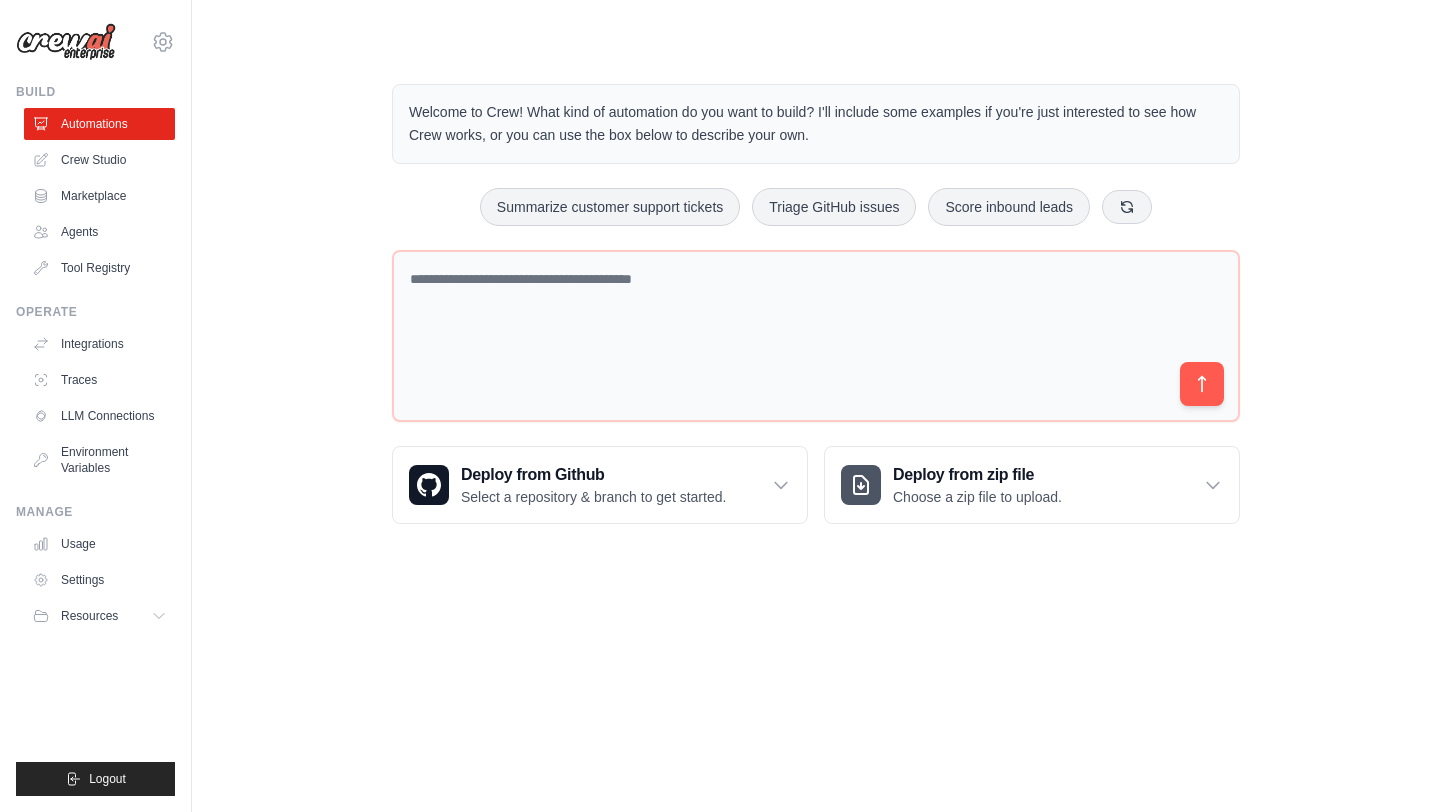scroll, scrollTop: 0, scrollLeft: 0, axis: both 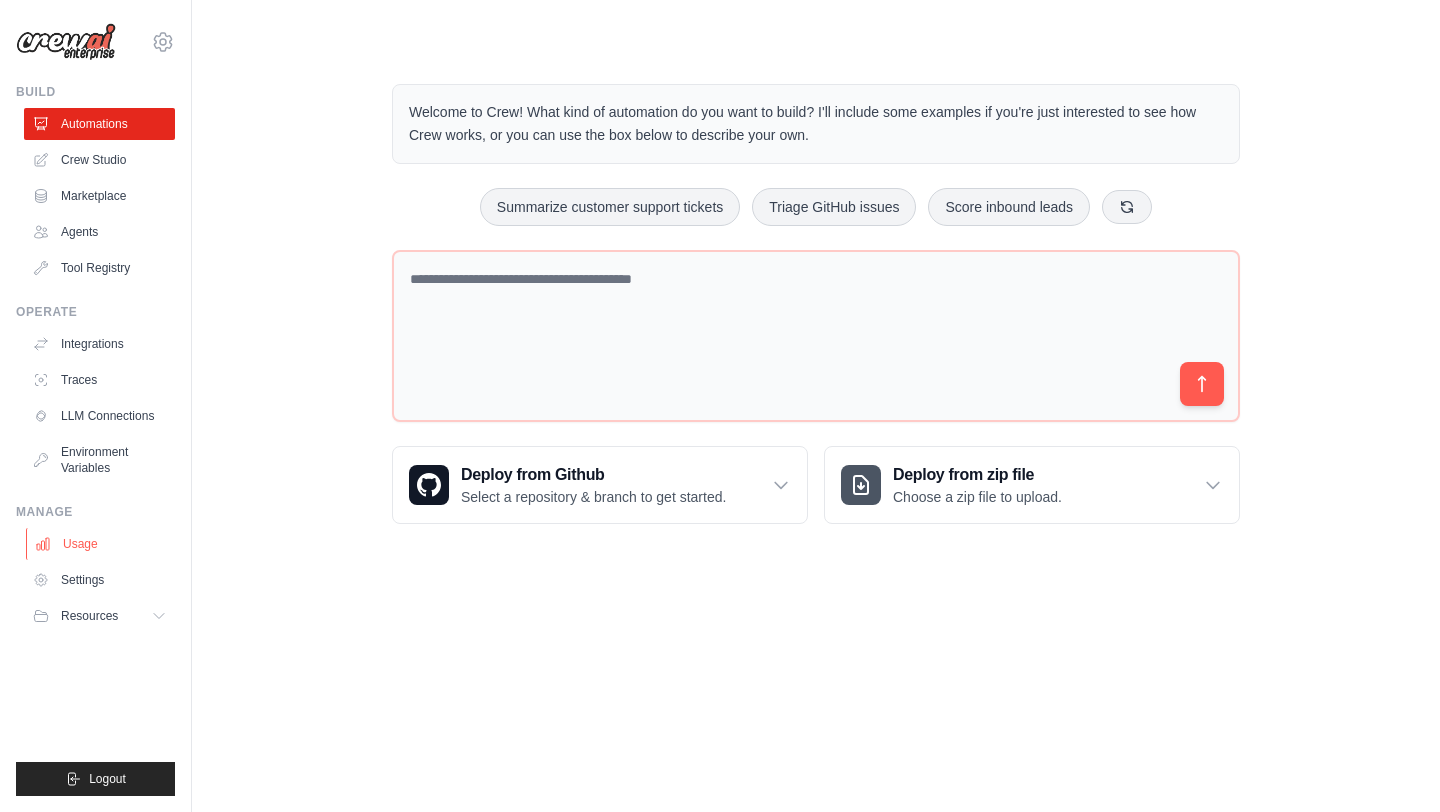click on "Usage" at bounding box center [101, 544] 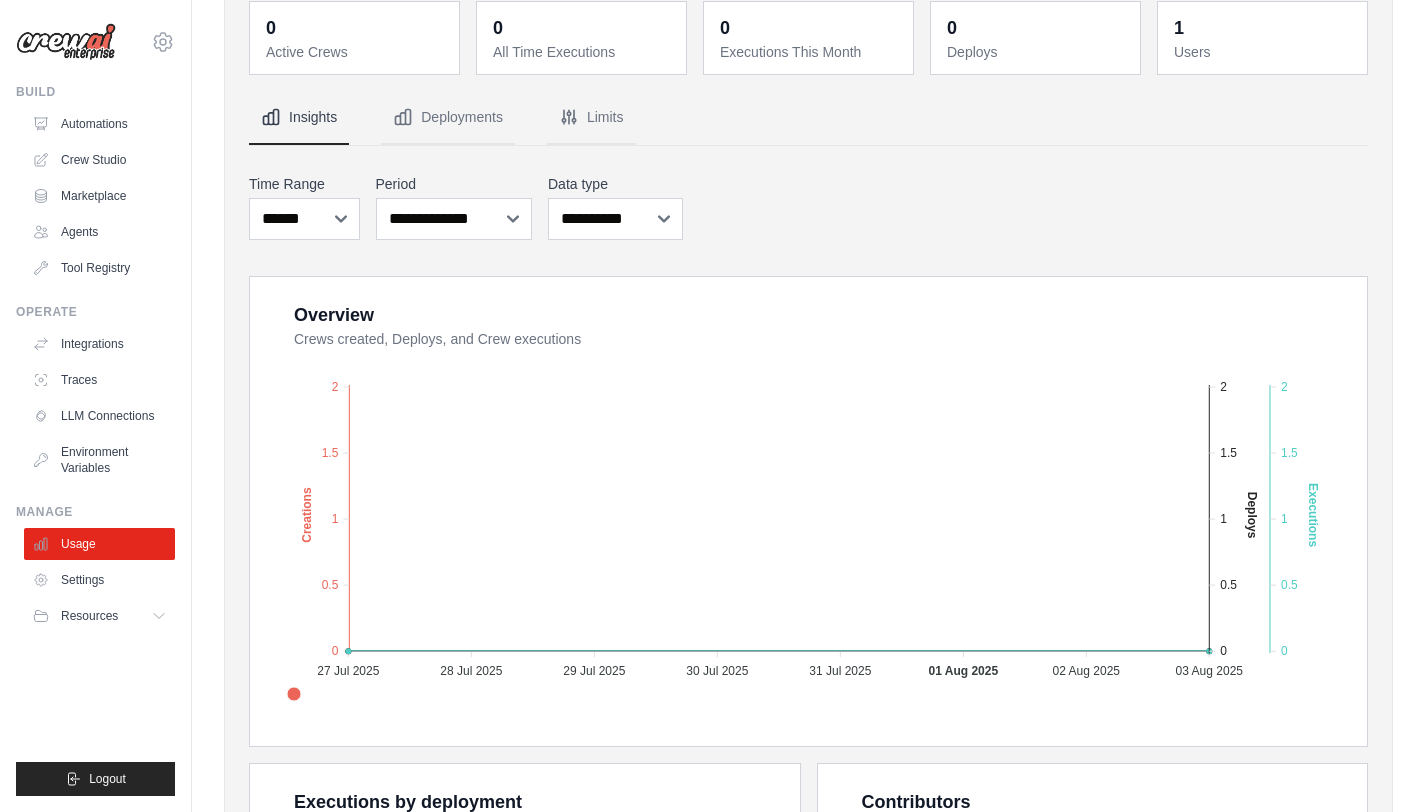 scroll, scrollTop: 0, scrollLeft: 0, axis: both 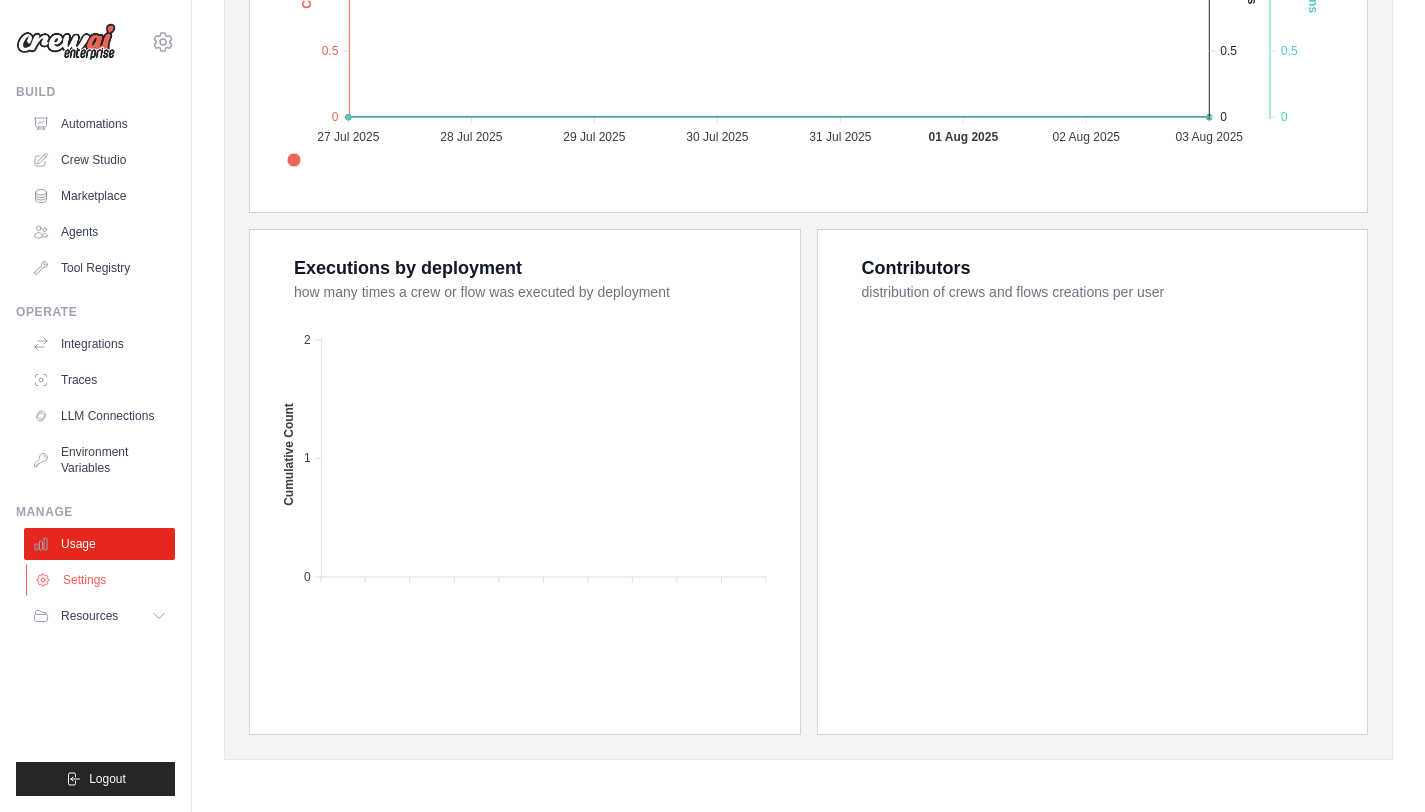 click on "Settings" at bounding box center [101, 580] 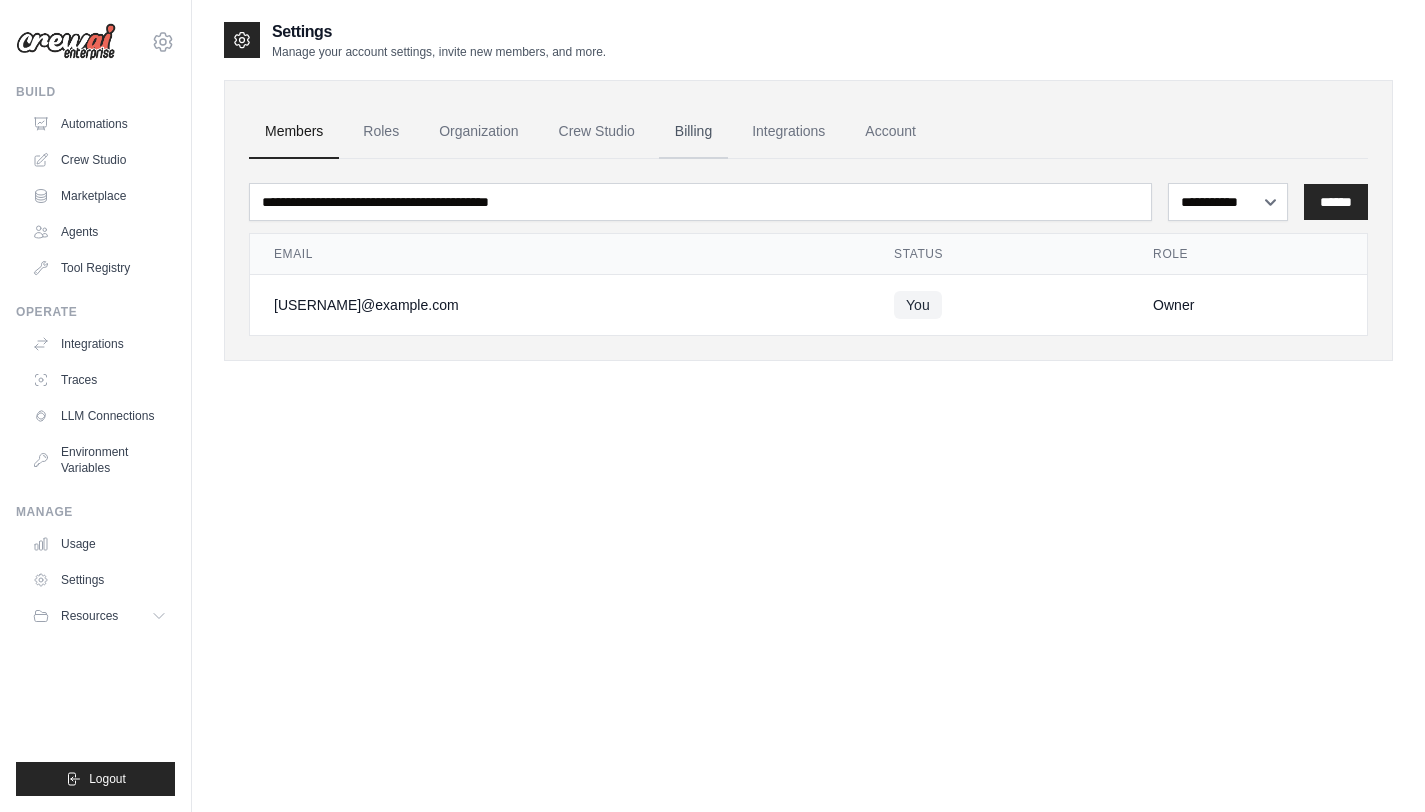 click on "Billing" at bounding box center (693, 132) 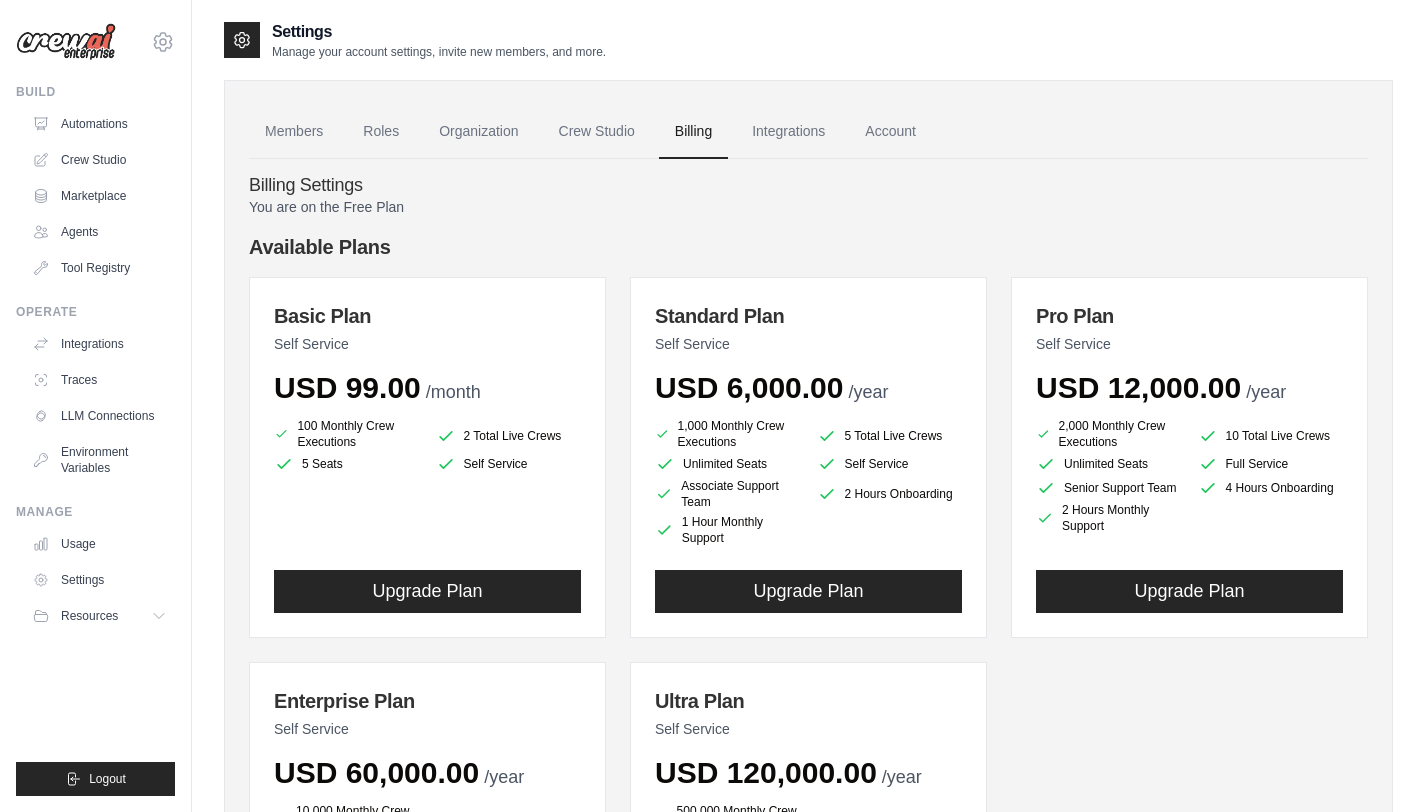 scroll, scrollTop: 0, scrollLeft: 0, axis: both 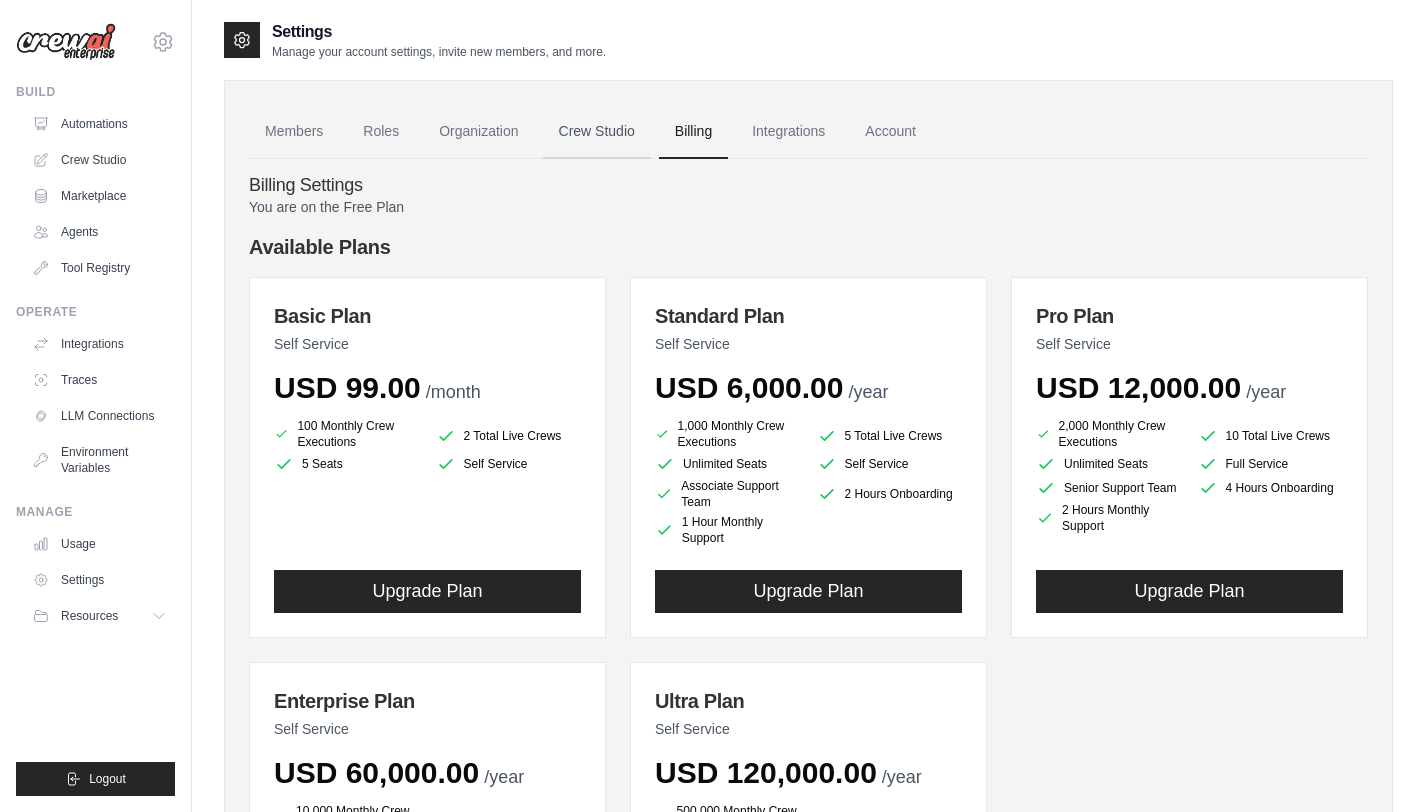 click on "Crew Studio" at bounding box center (597, 132) 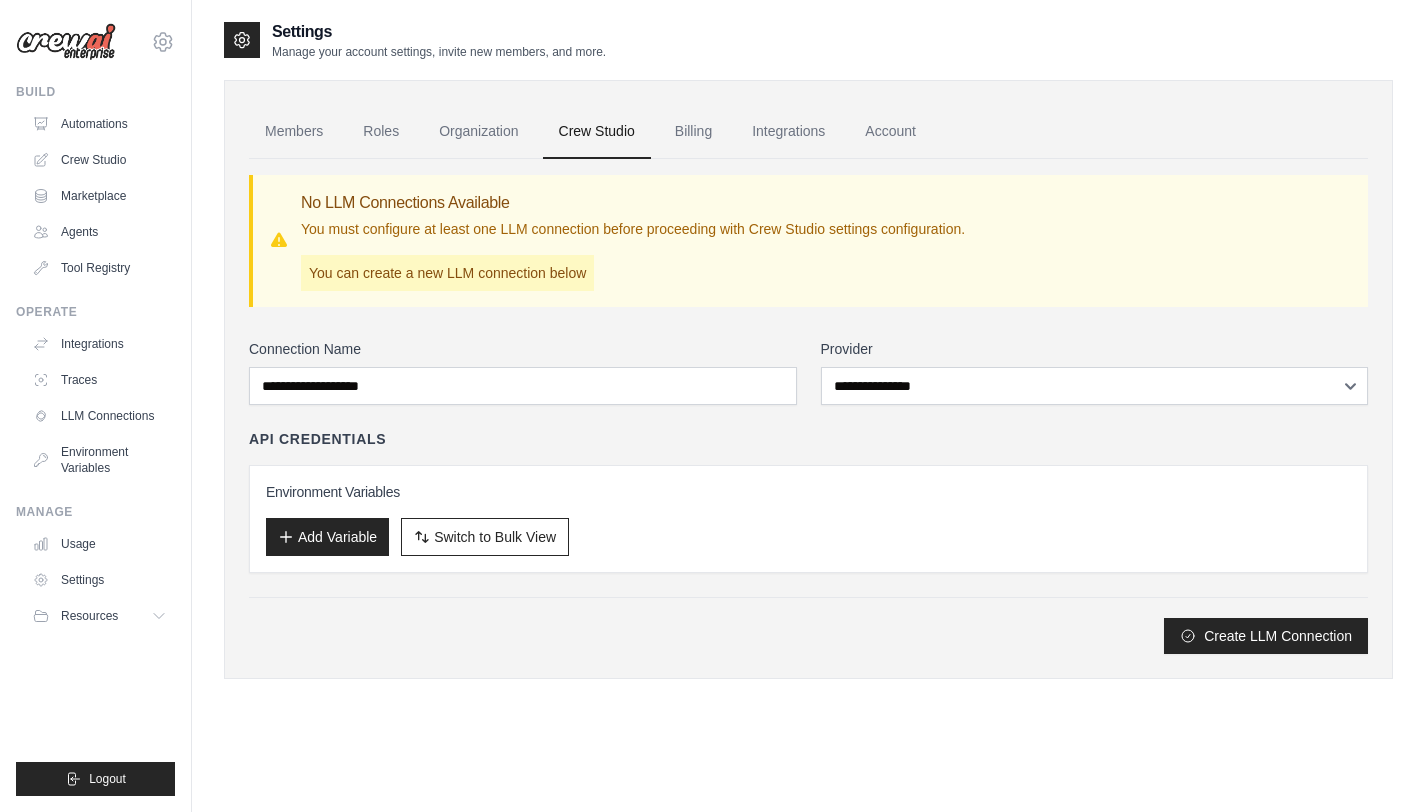 scroll, scrollTop: 0, scrollLeft: 0, axis: both 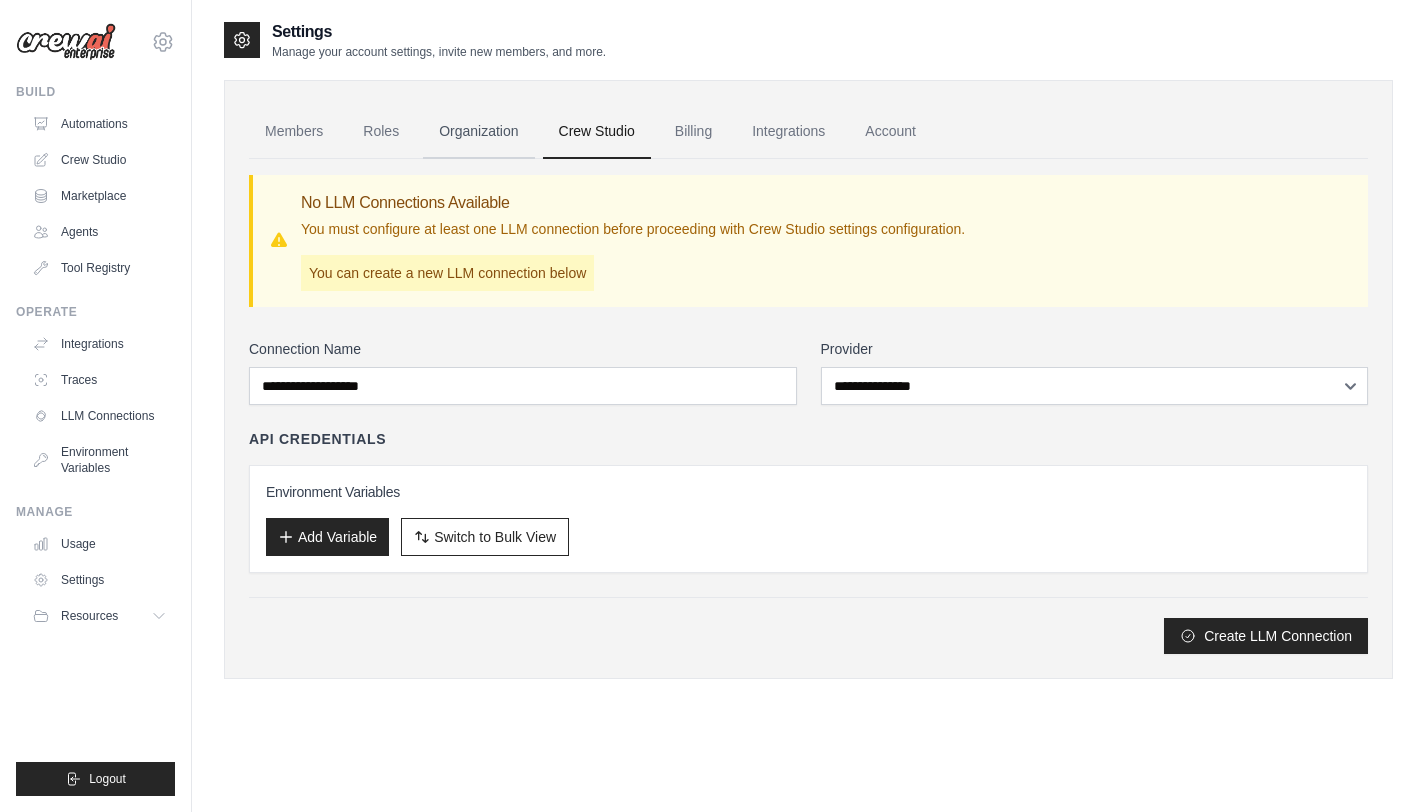 click on "Organization" at bounding box center (478, 132) 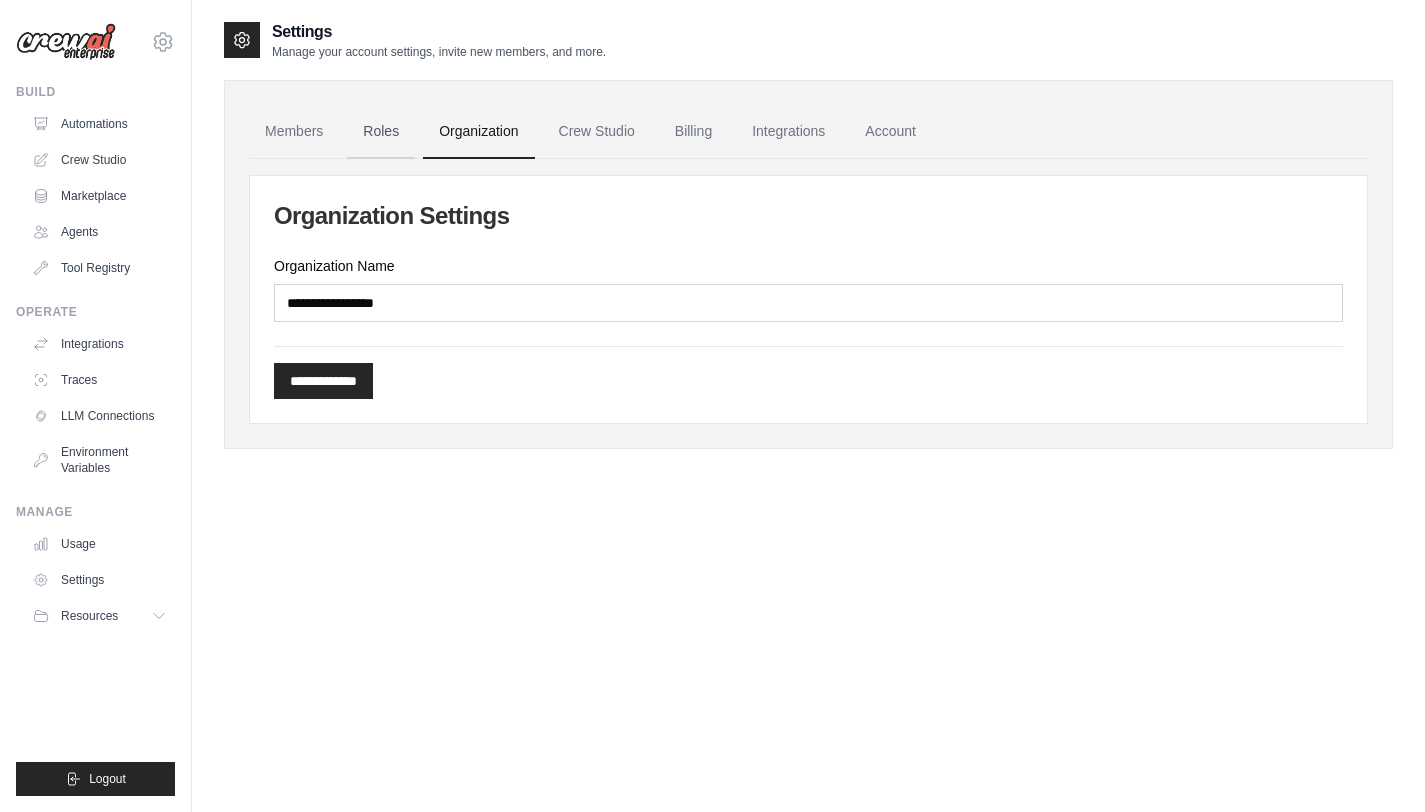 click on "Roles" at bounding box center (381, 132) 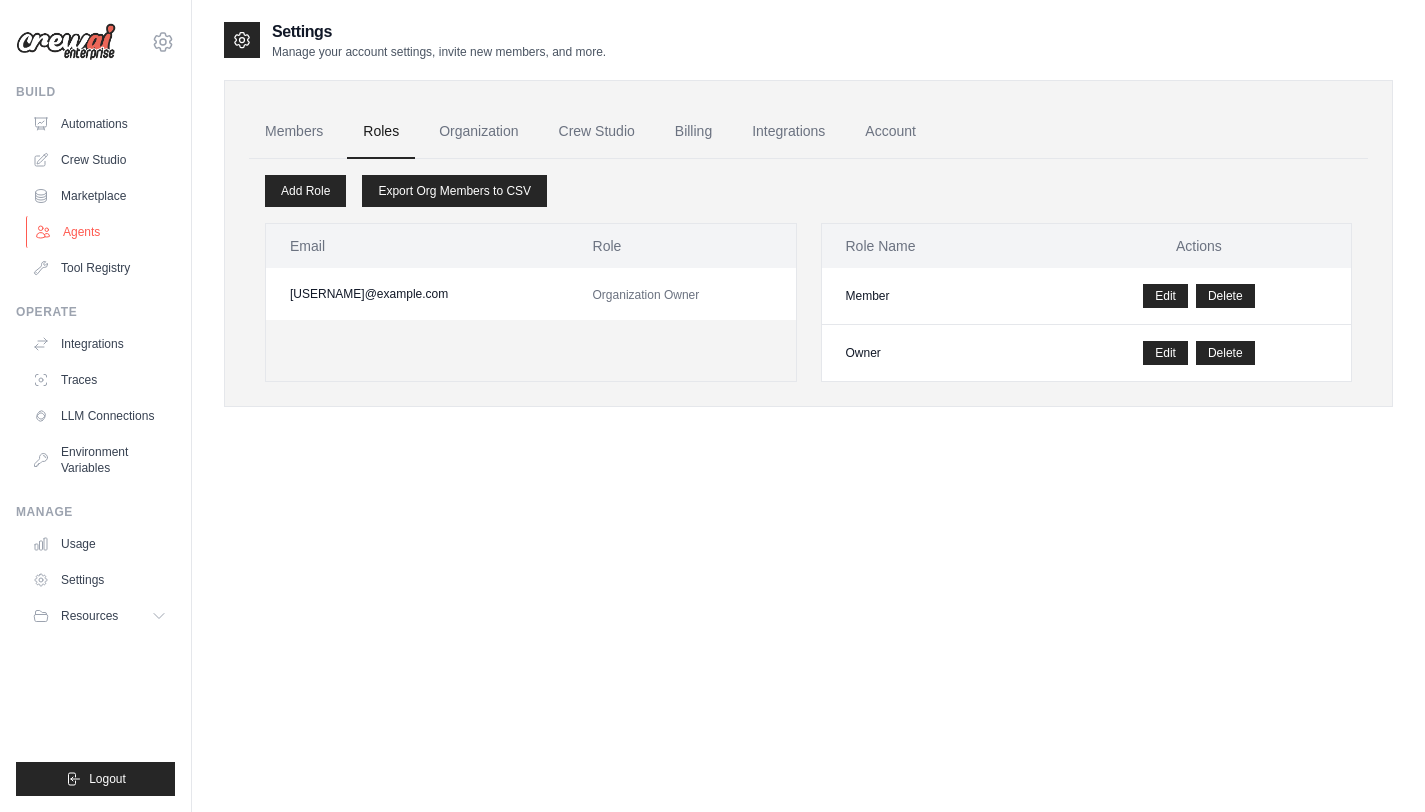 click on "Agents" at bounding box center (101, 232) 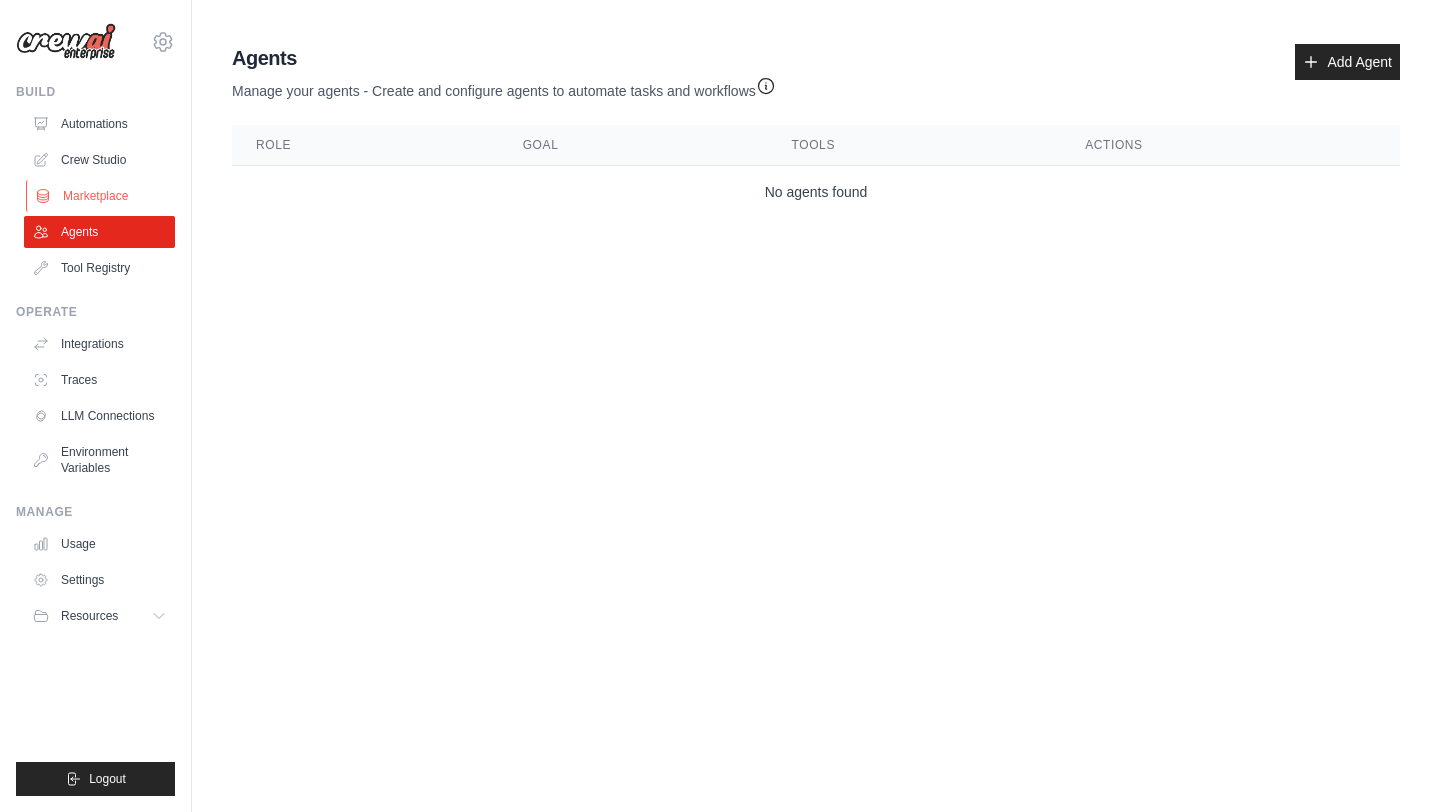click on "Marketplace" at bounding box center [101, 196] 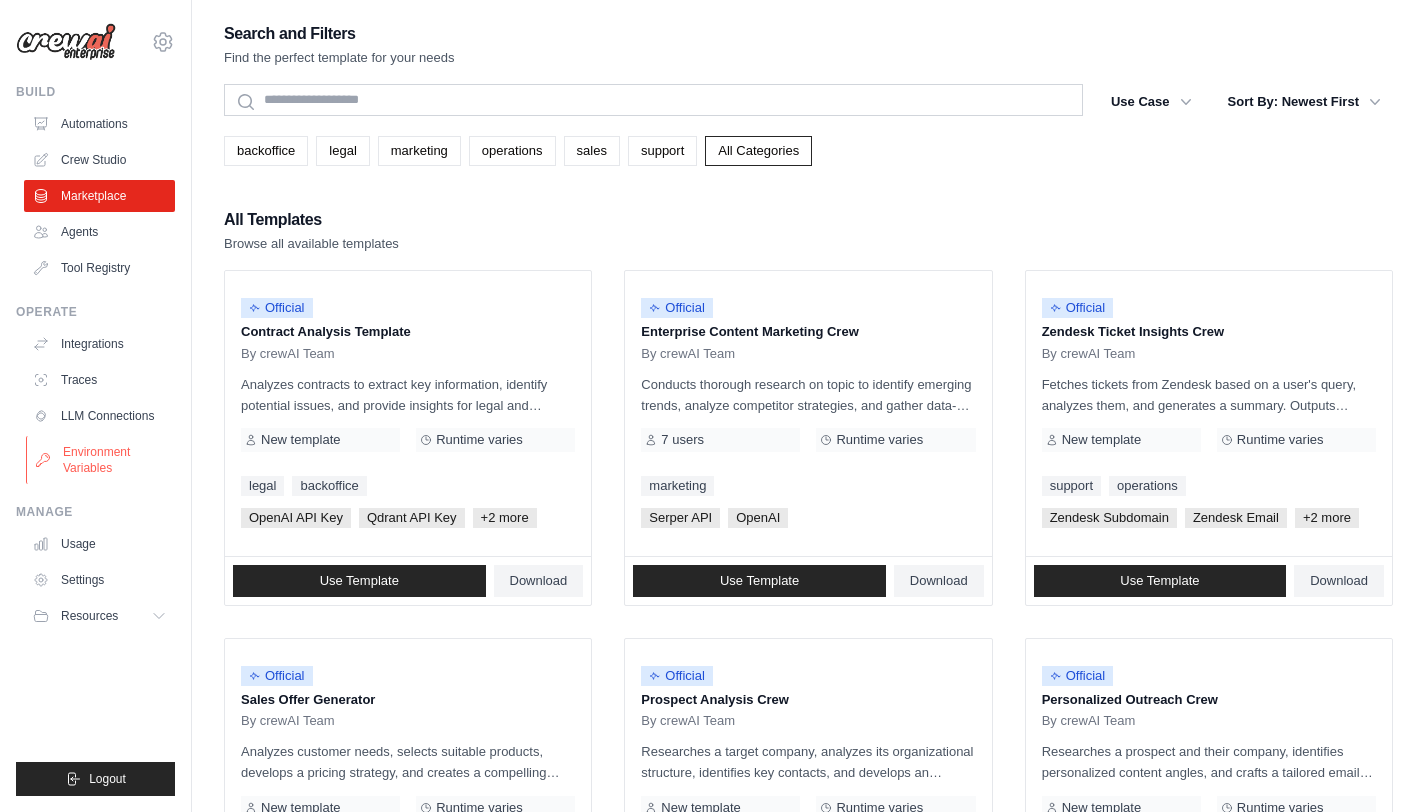 click on "Environment Variables" at bounding box center (101, 460) 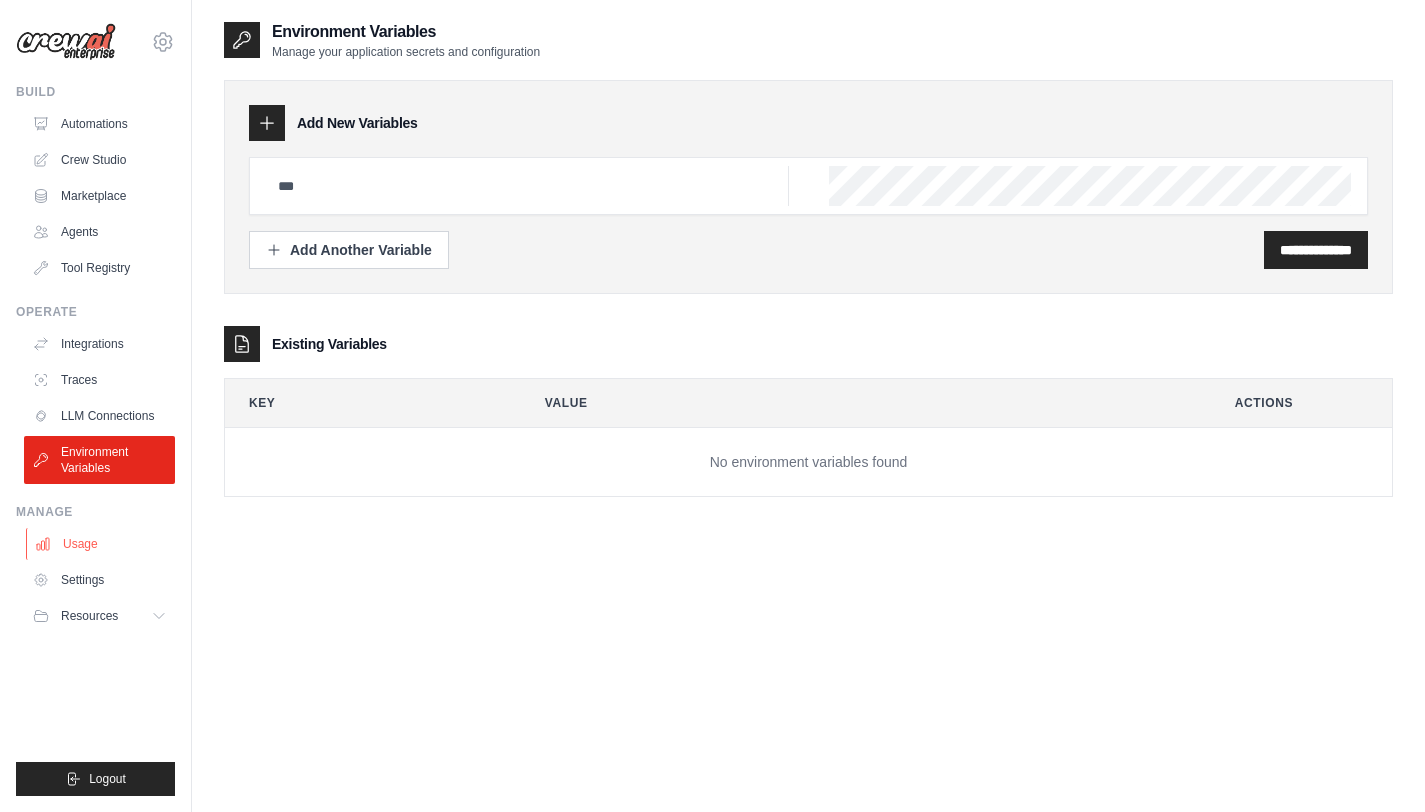 click on "Usage" at bounding box center (101, 544) 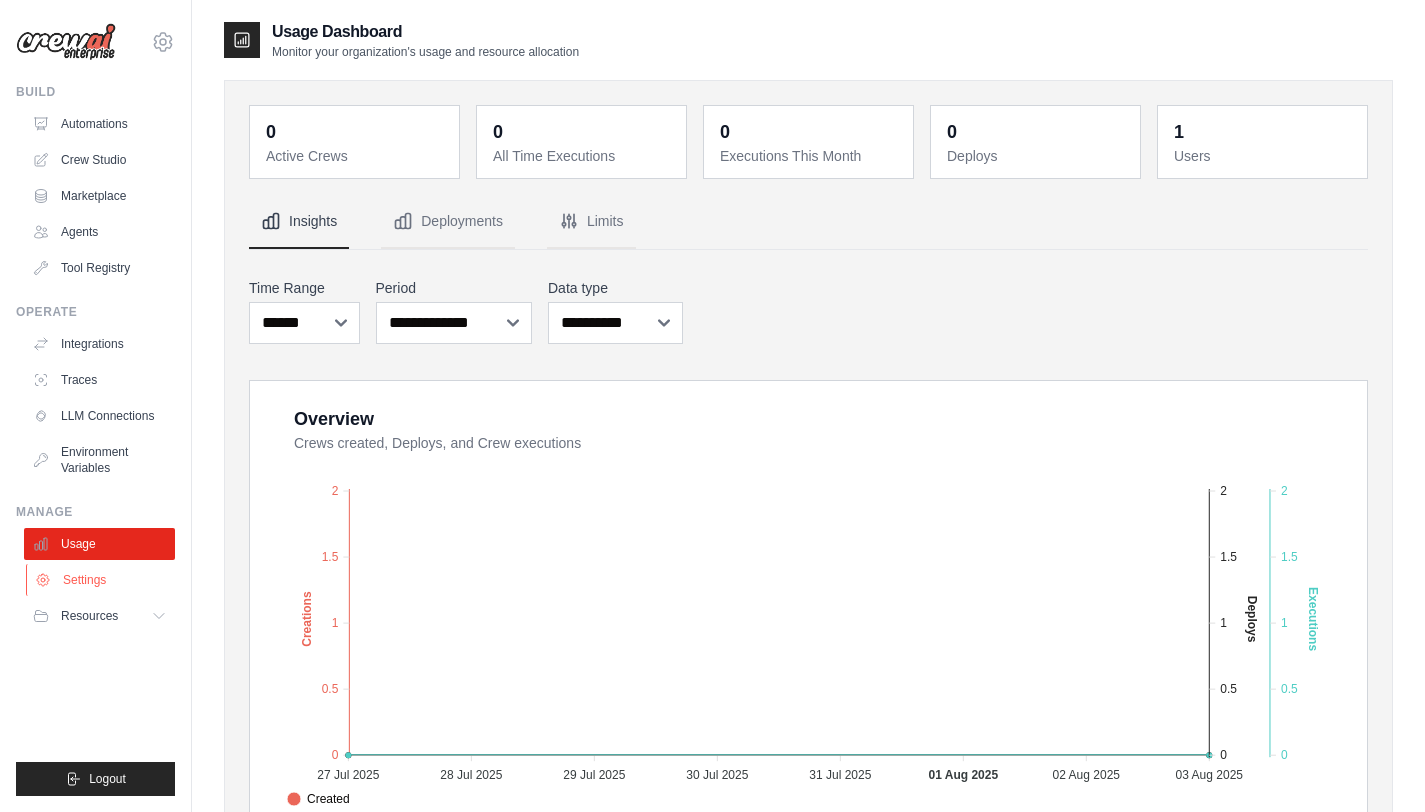 click on "Settings" at bounding box center (101, 580) 